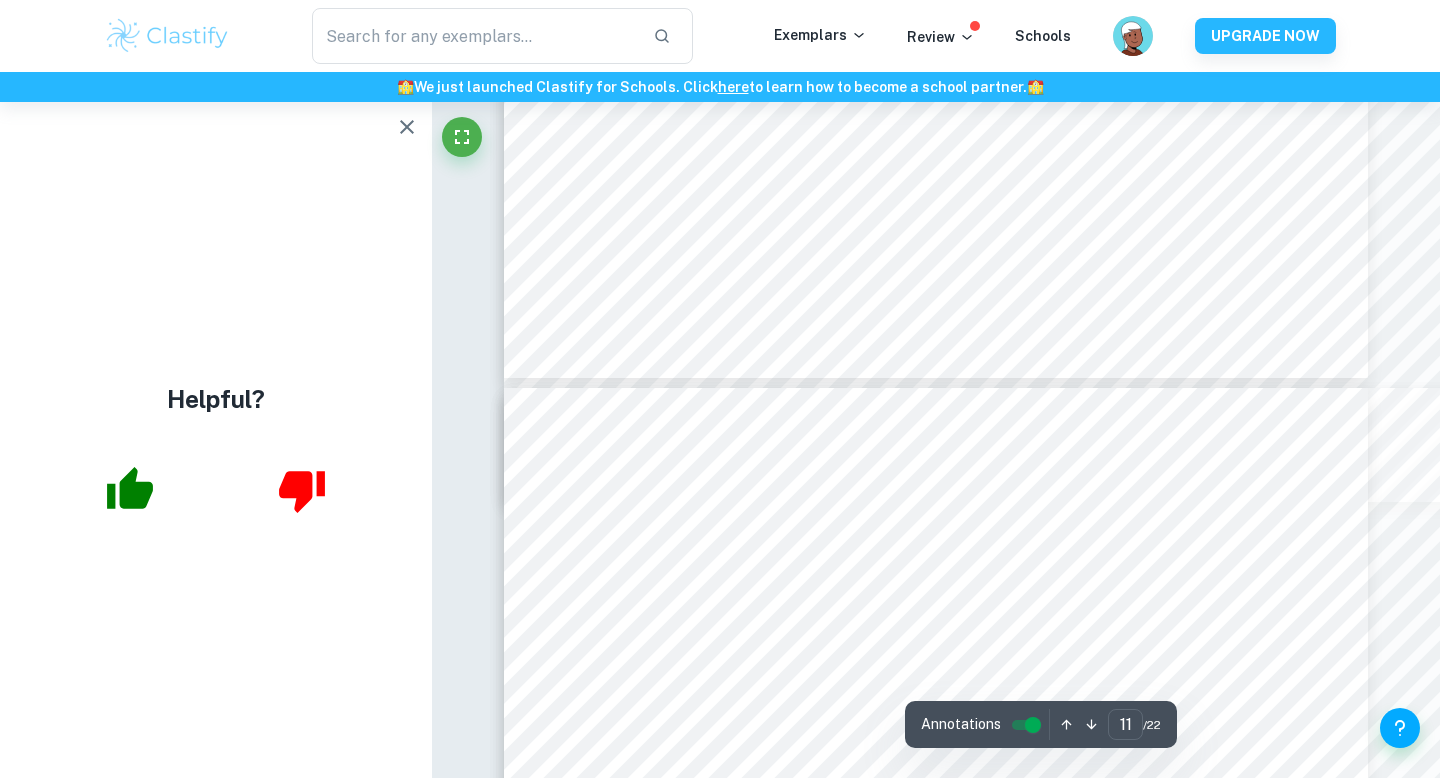 scroll, scrollTop: 11560, scrollLeft: 0, axis: vertical 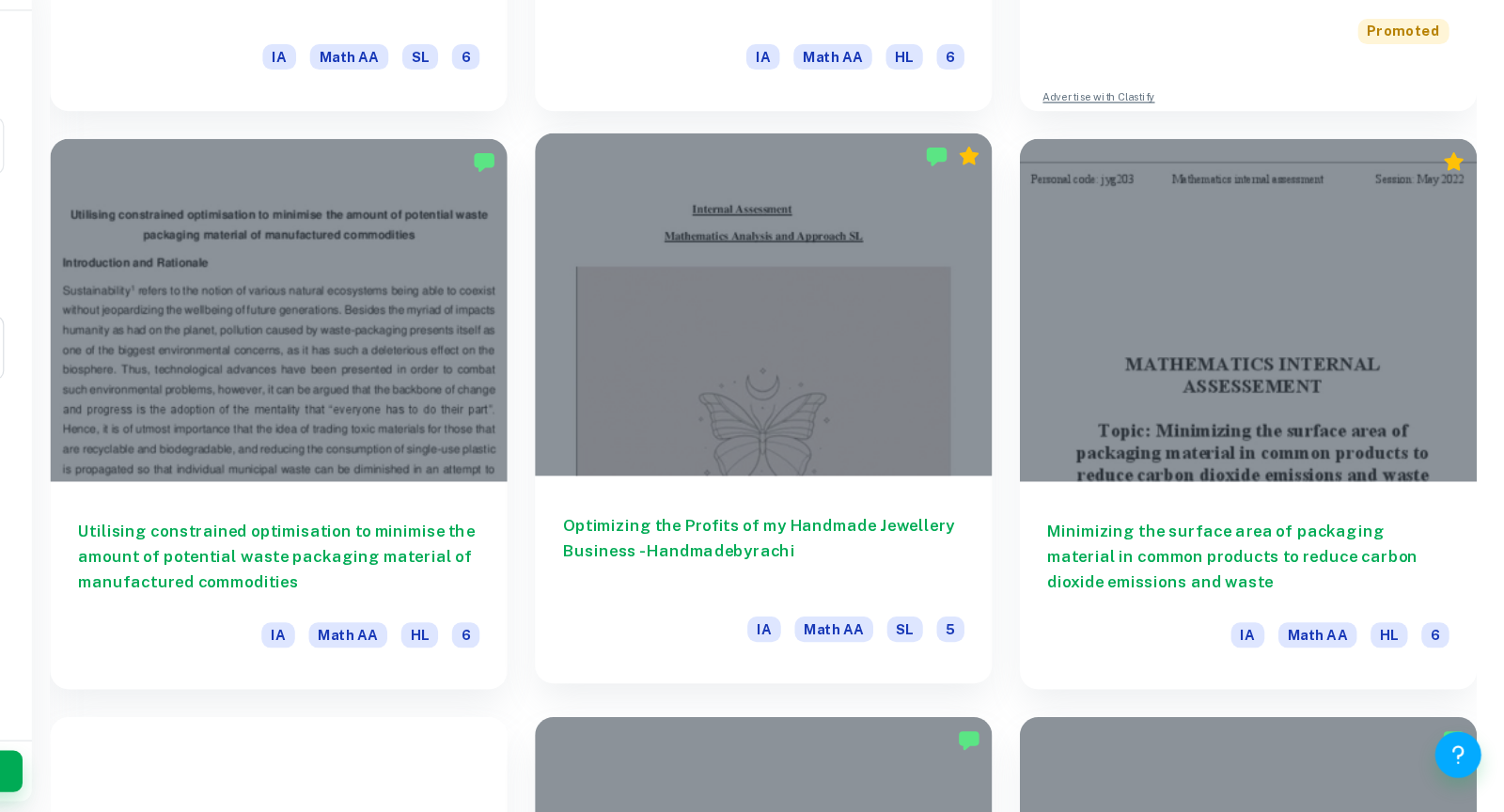 click at bounding box center [901, 398] 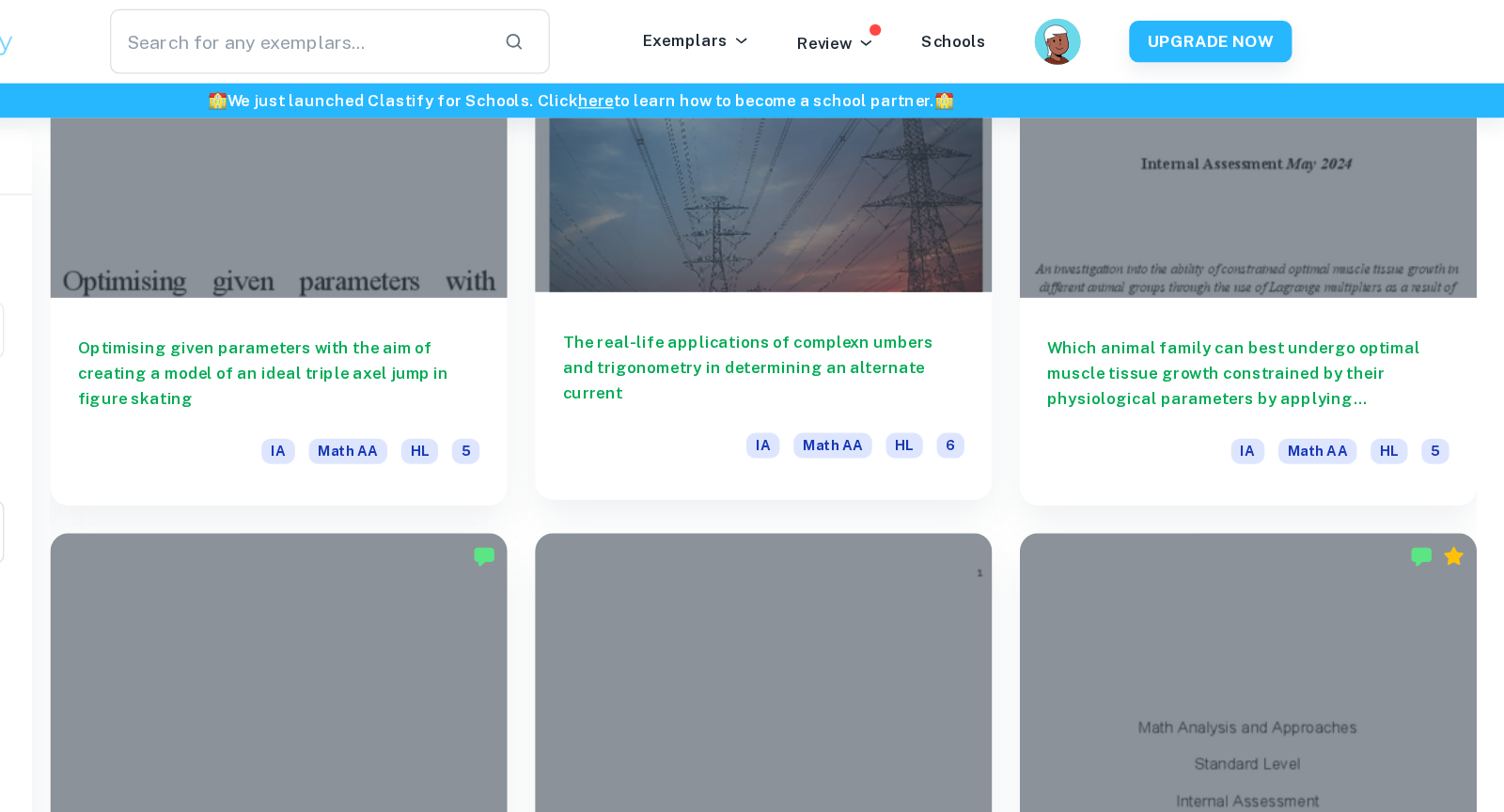 scroll, scrollTop: 4828, scrollLeft: 0, axis: vertical 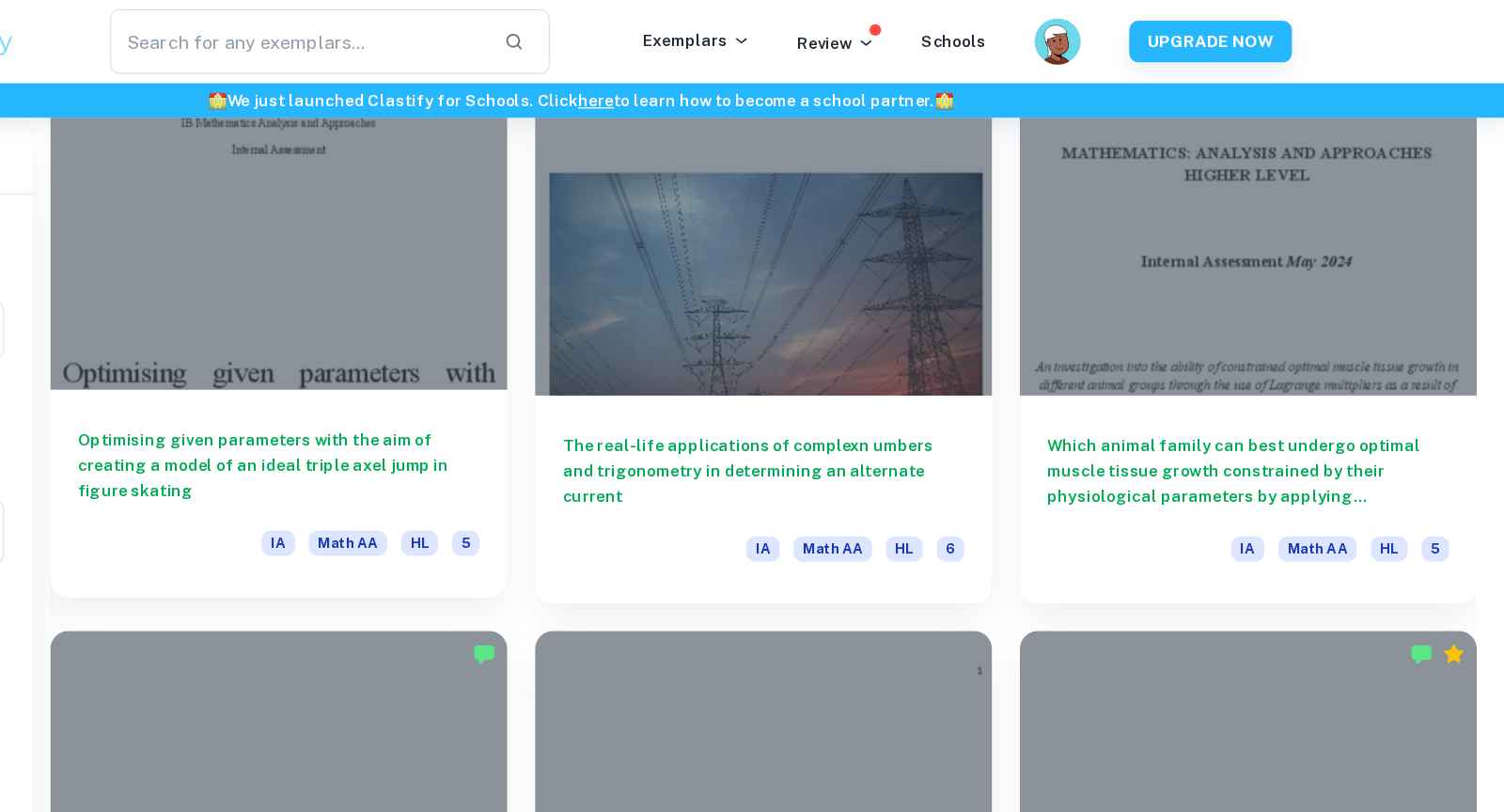 click on "Optimising given parameters with the aim of creating a model of an ideal triple axel jump in figure skating" at bounding box center [506, 379] 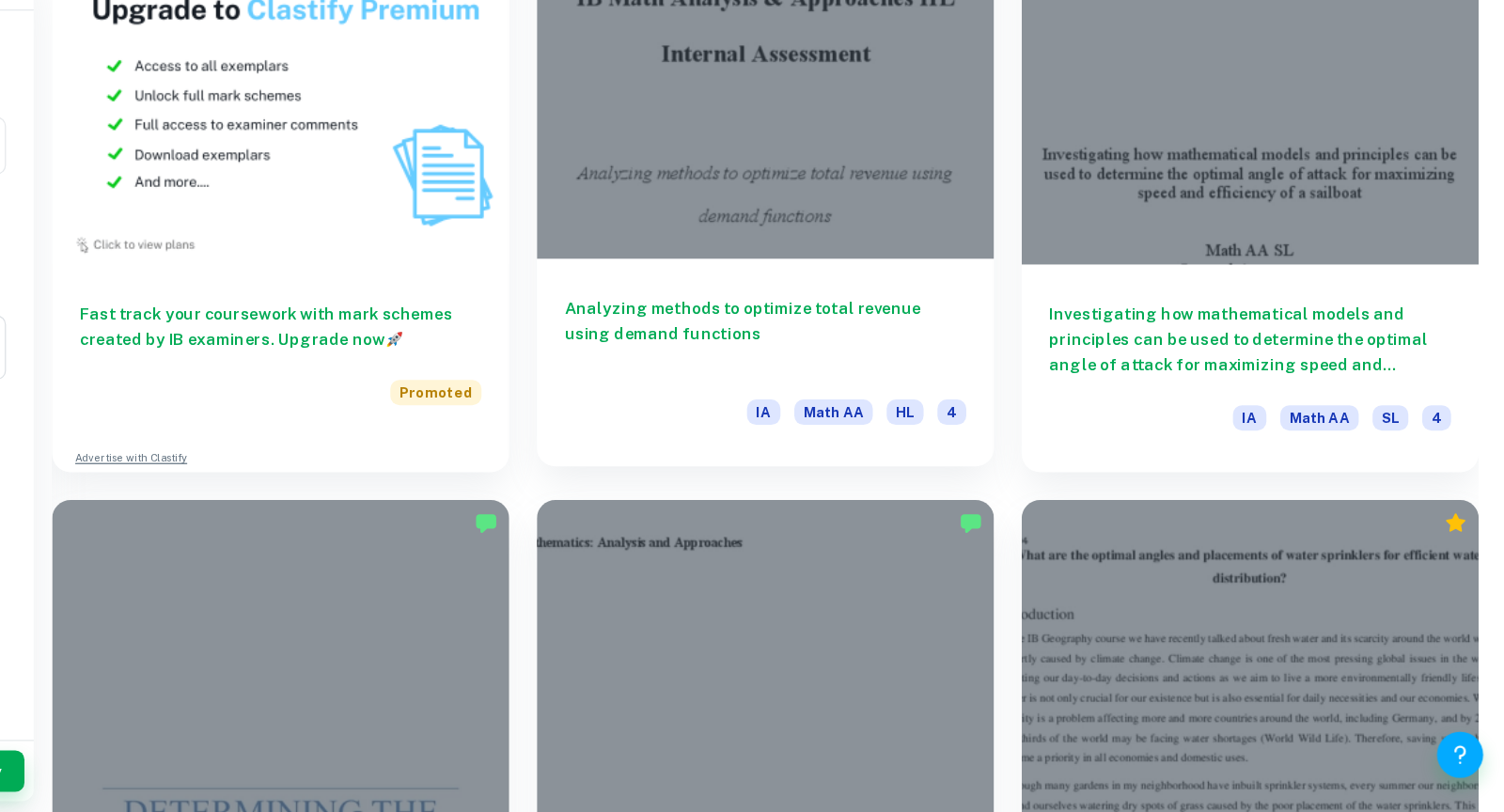 scroll, scrollTop: 9023, scrollLeft: 0, axis: vertical 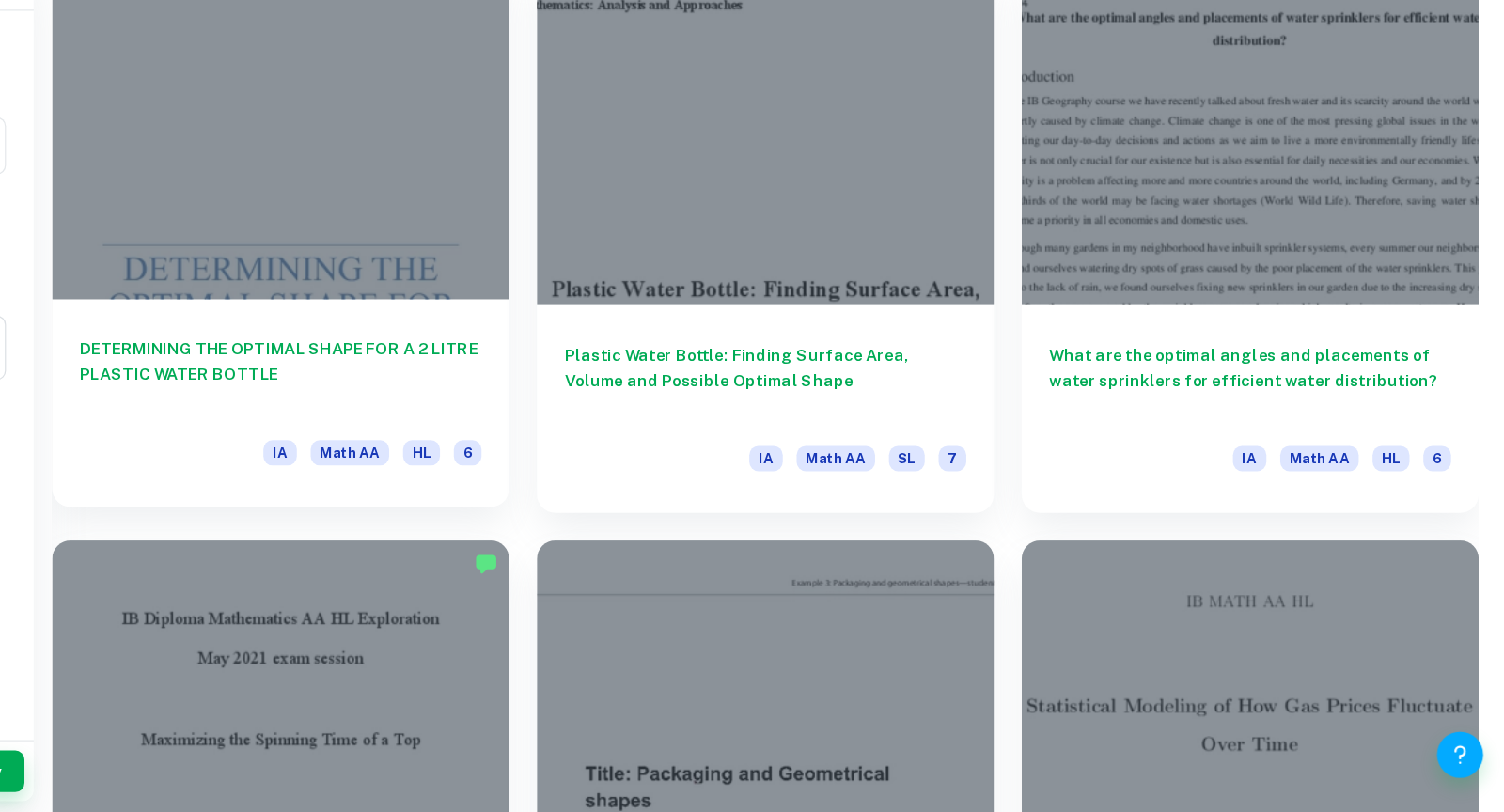 click on "DETERMINING THE OPTIMAL SHAPE FOR A 2 LITRE PLASTIC WATER BOTTLE" at bounding box center [506, 455] 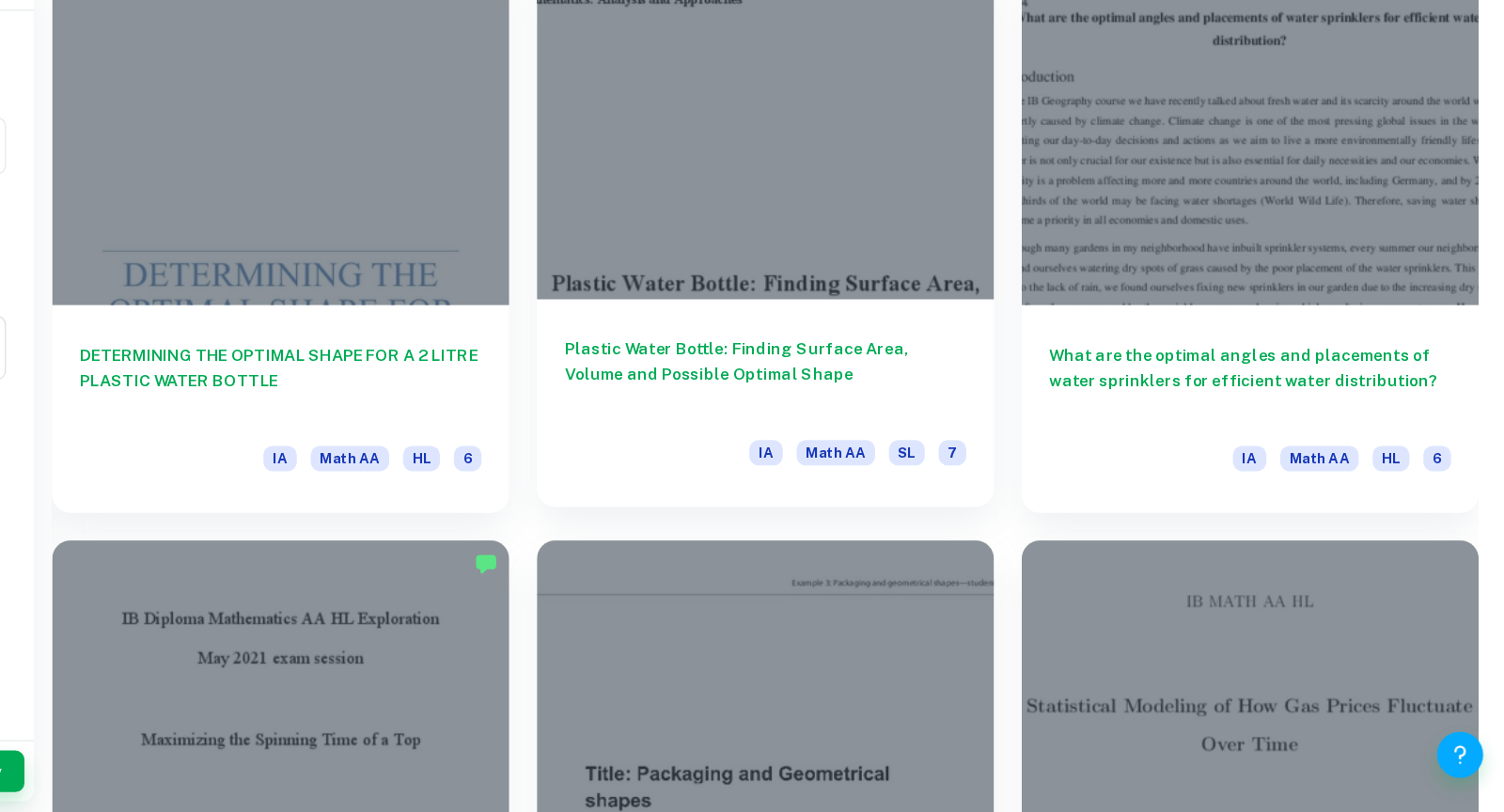 click on "Plastic Water Bottle: Finding Surface Area, Volume and Possible Optimal Shape" at bounding box center (901, 455) 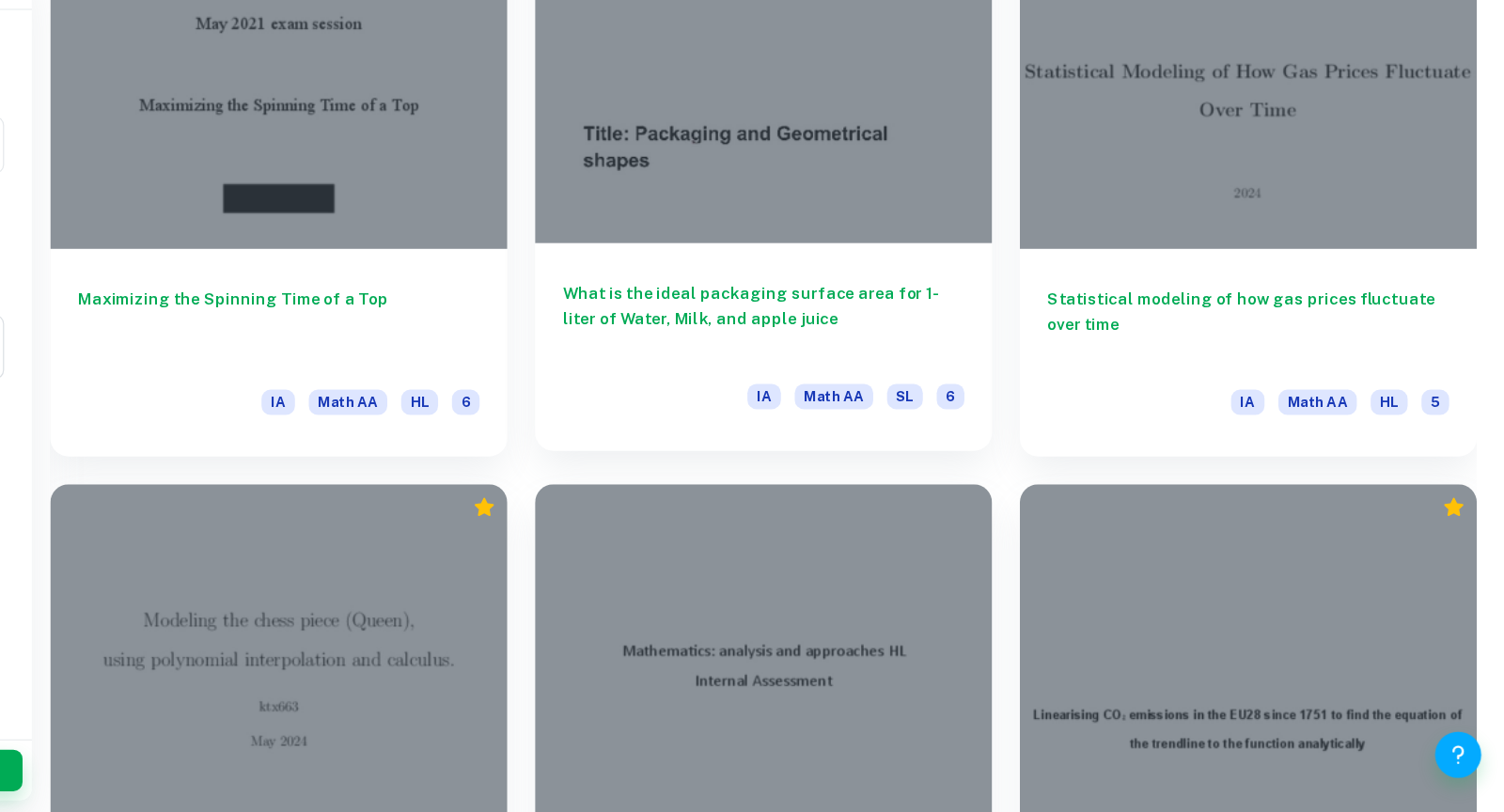 scroll, scrollTop: 10003, scrollLeft: 0, axis: vertical 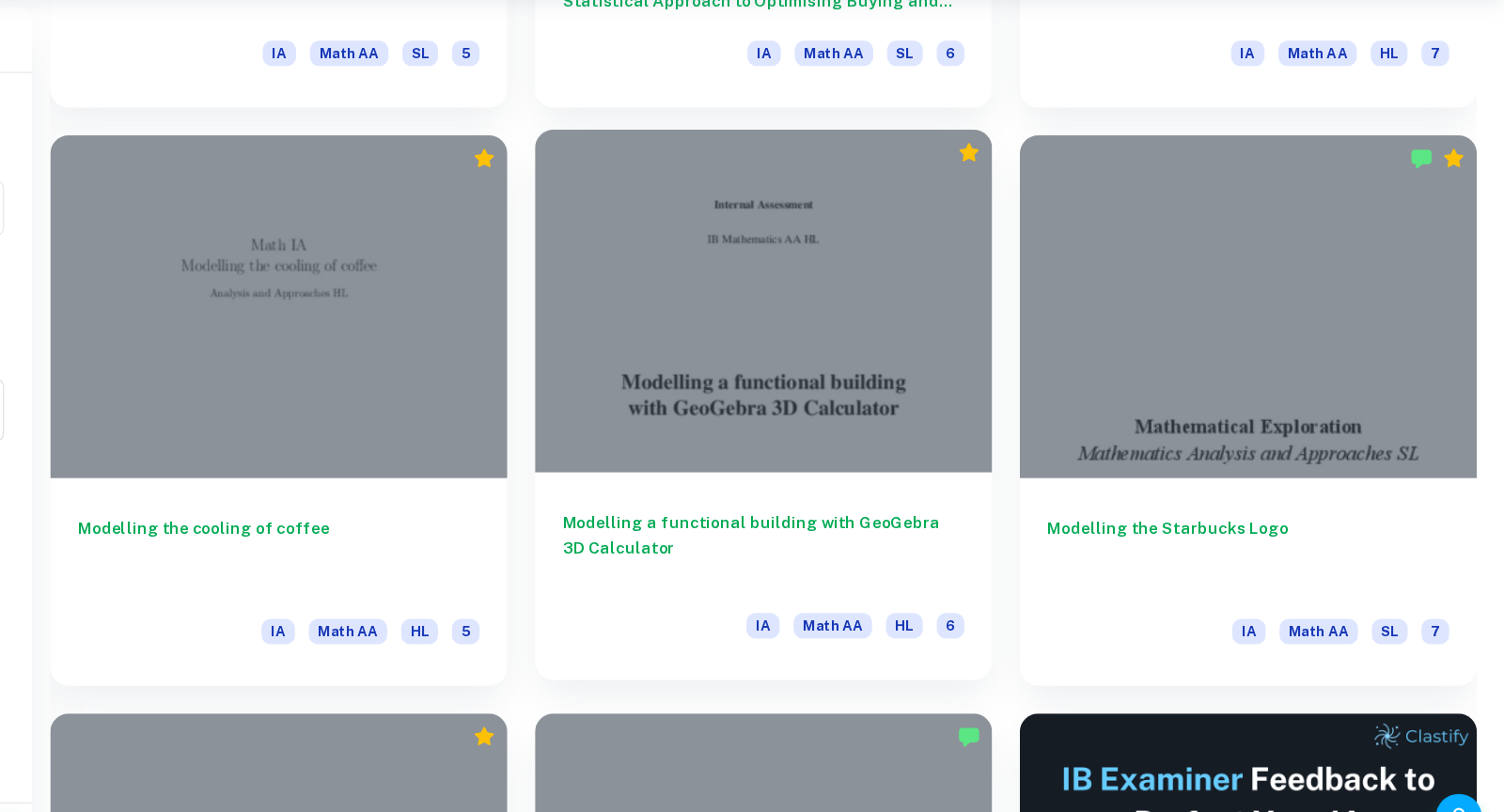 click at bounding box center (901, 344) 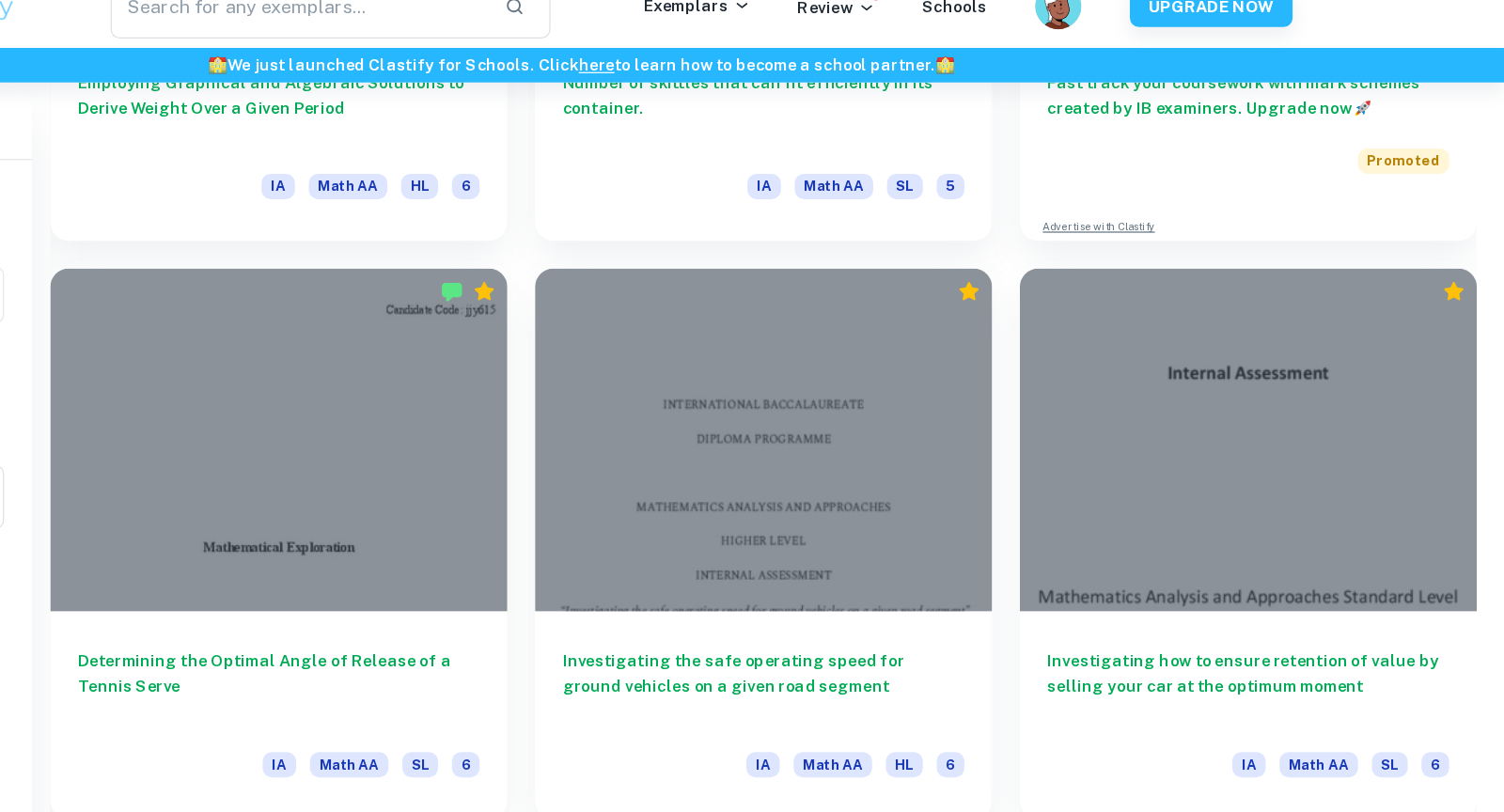 scroll, scrollTop: 14041, scrollLeft: 0, axis: vertical 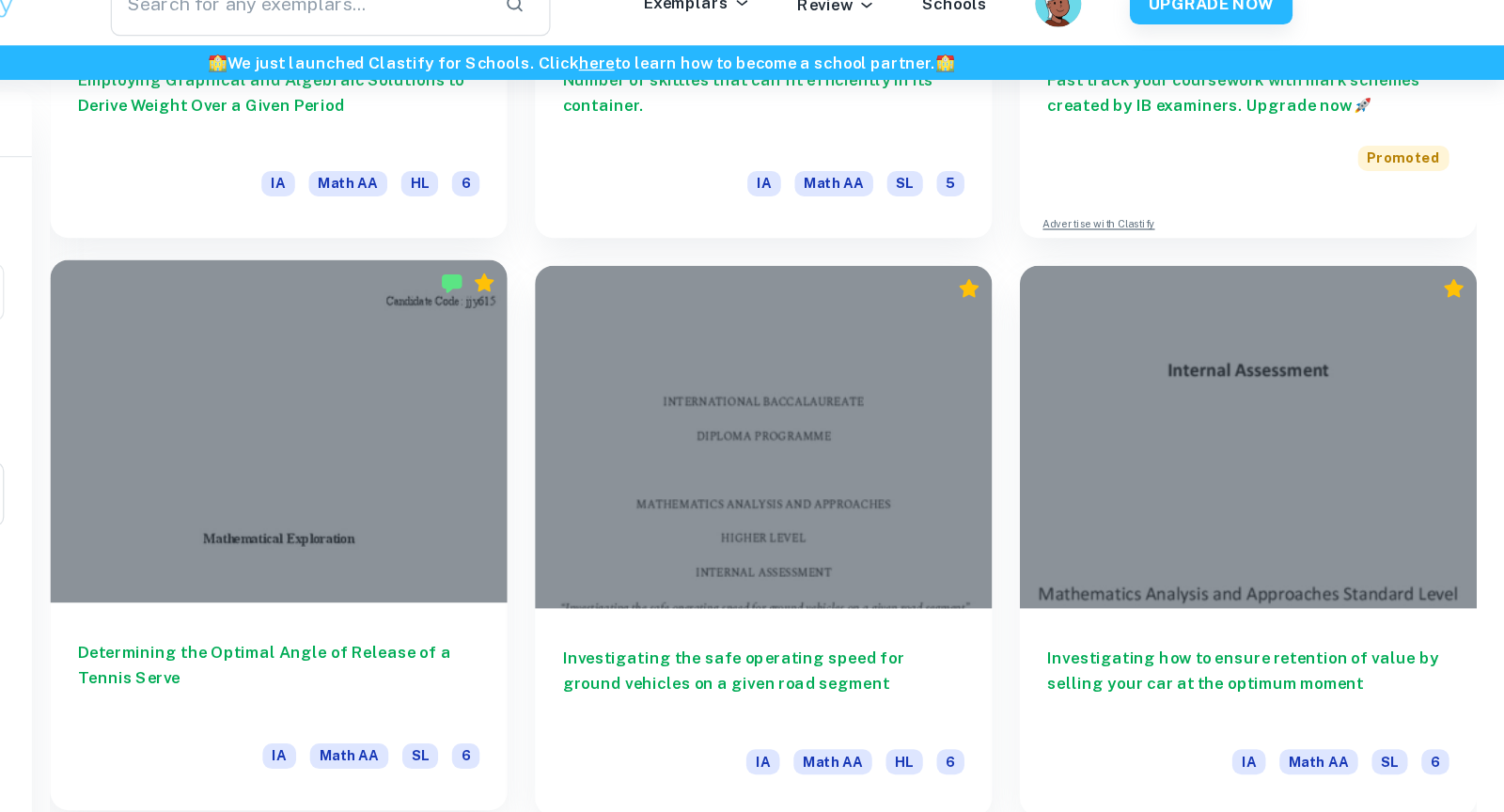 click at bounding box center (506, 382) 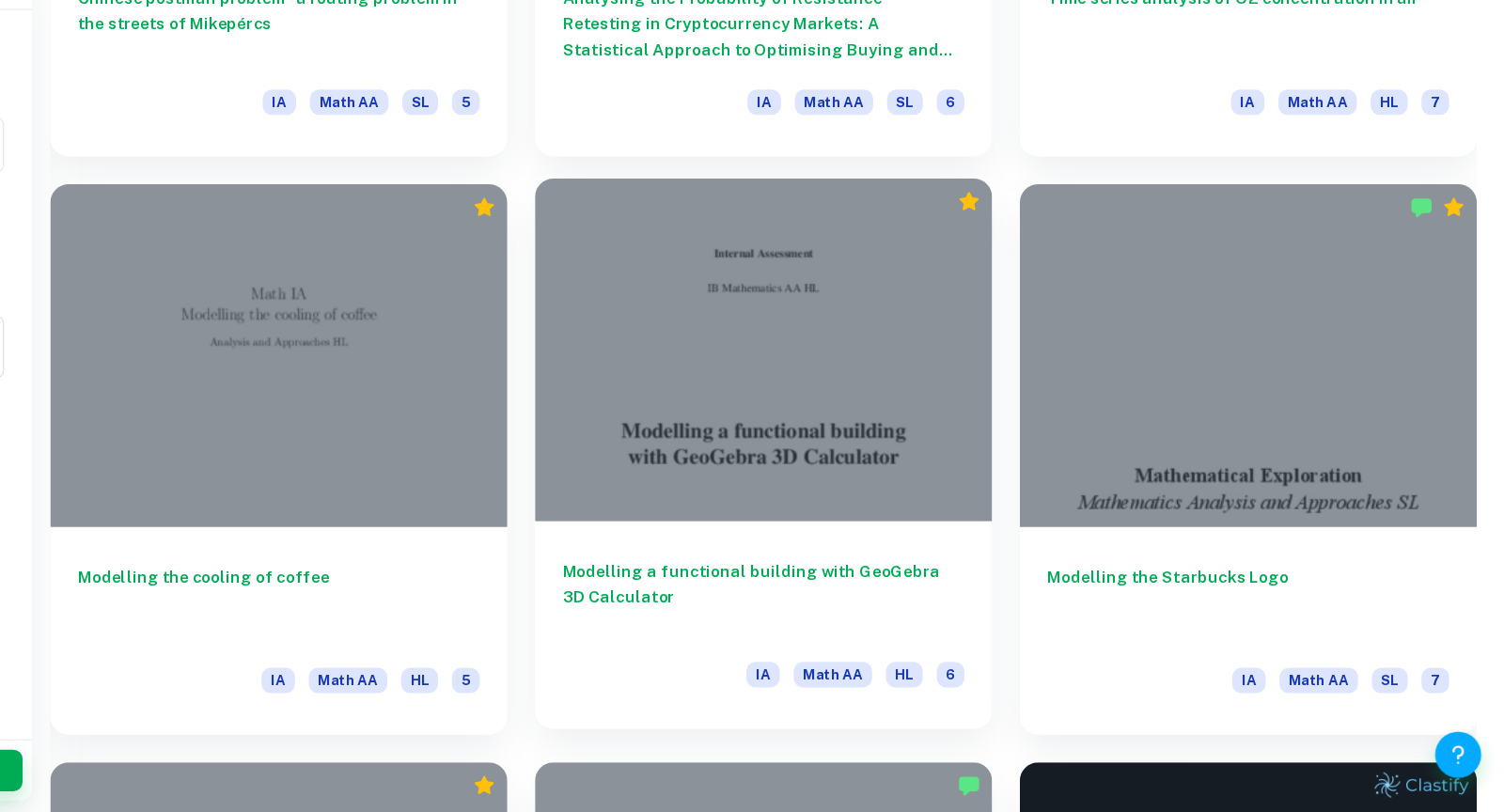 scroll, scrollTop: 14931, scrollLeft: 0, axis: vertical 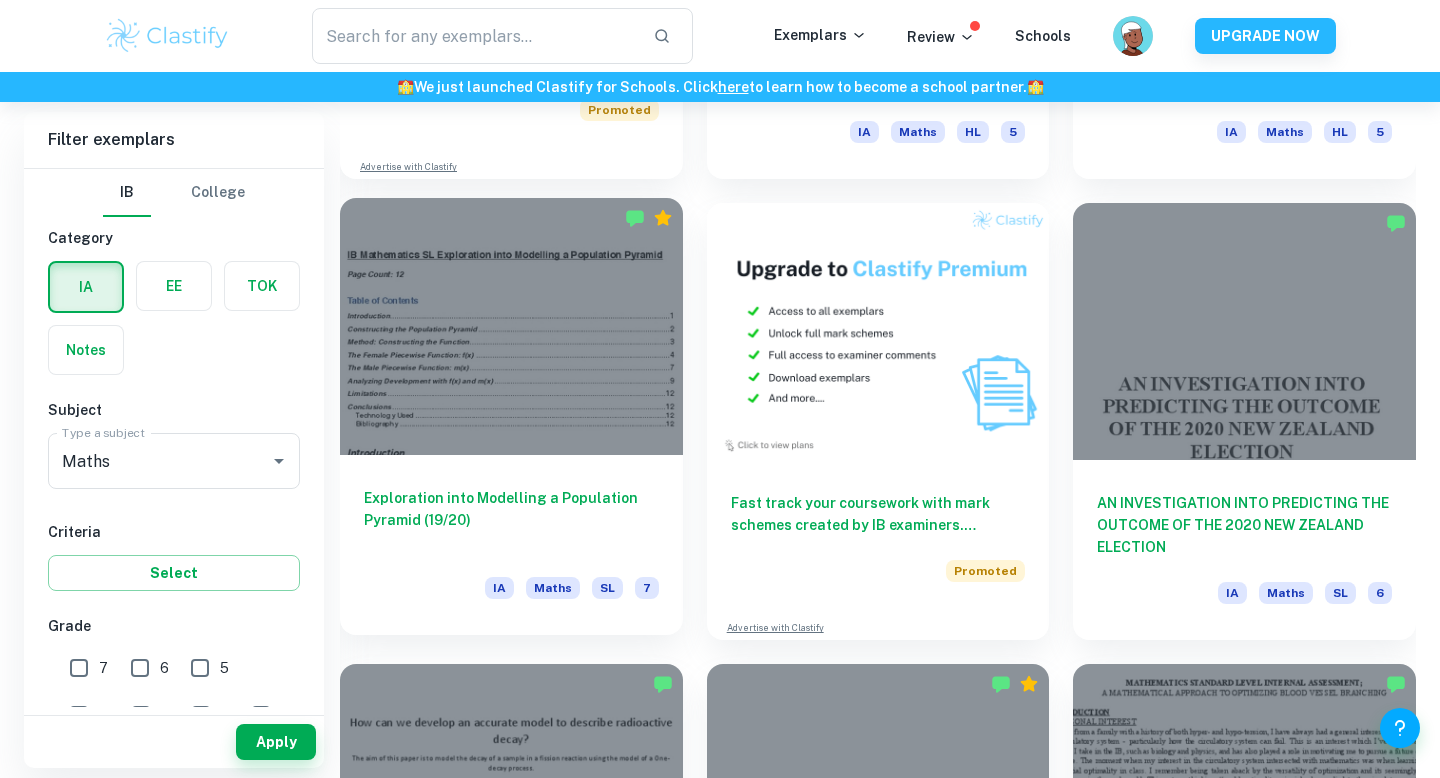 click at bounding box center (511, 326) 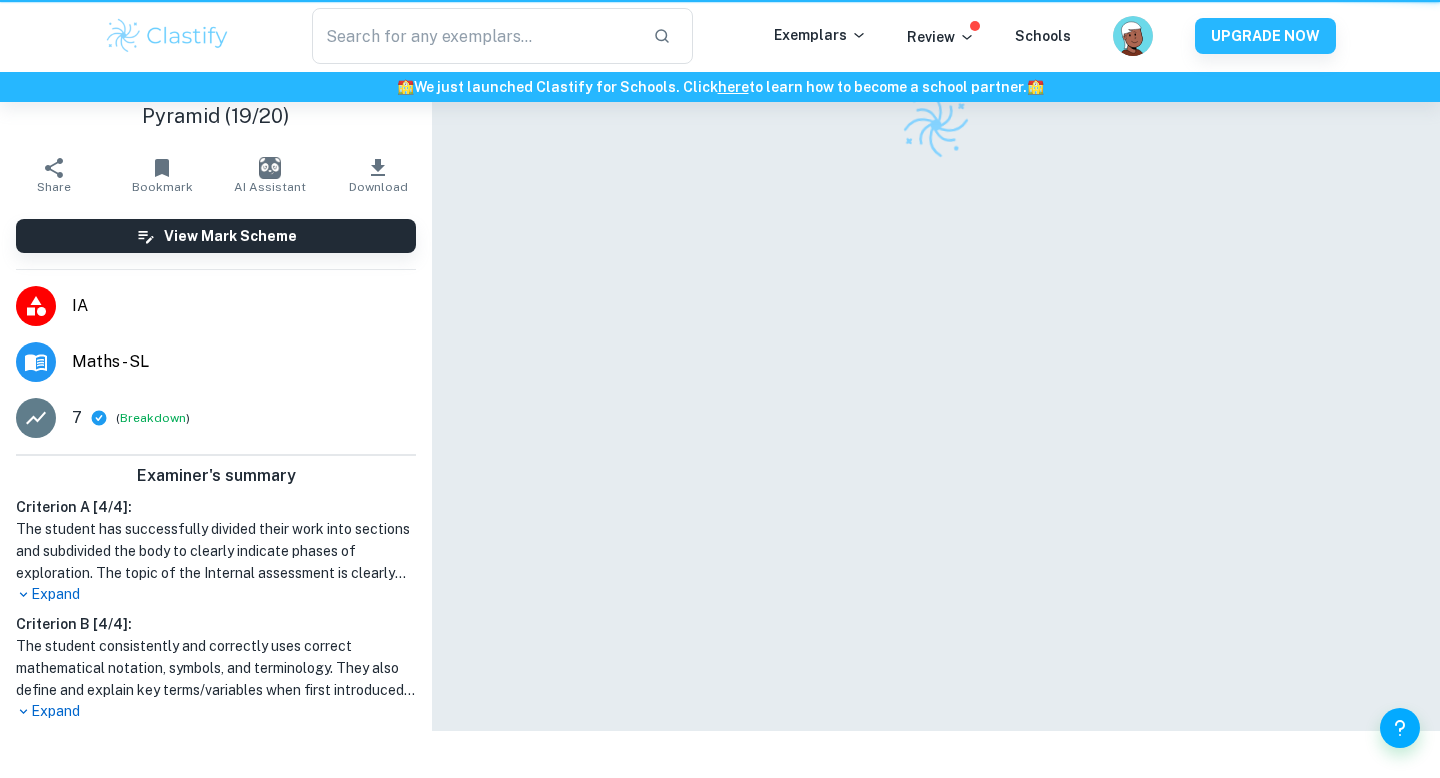 scroll, scrollTop: 0, scrollLeft: 0, axis: both 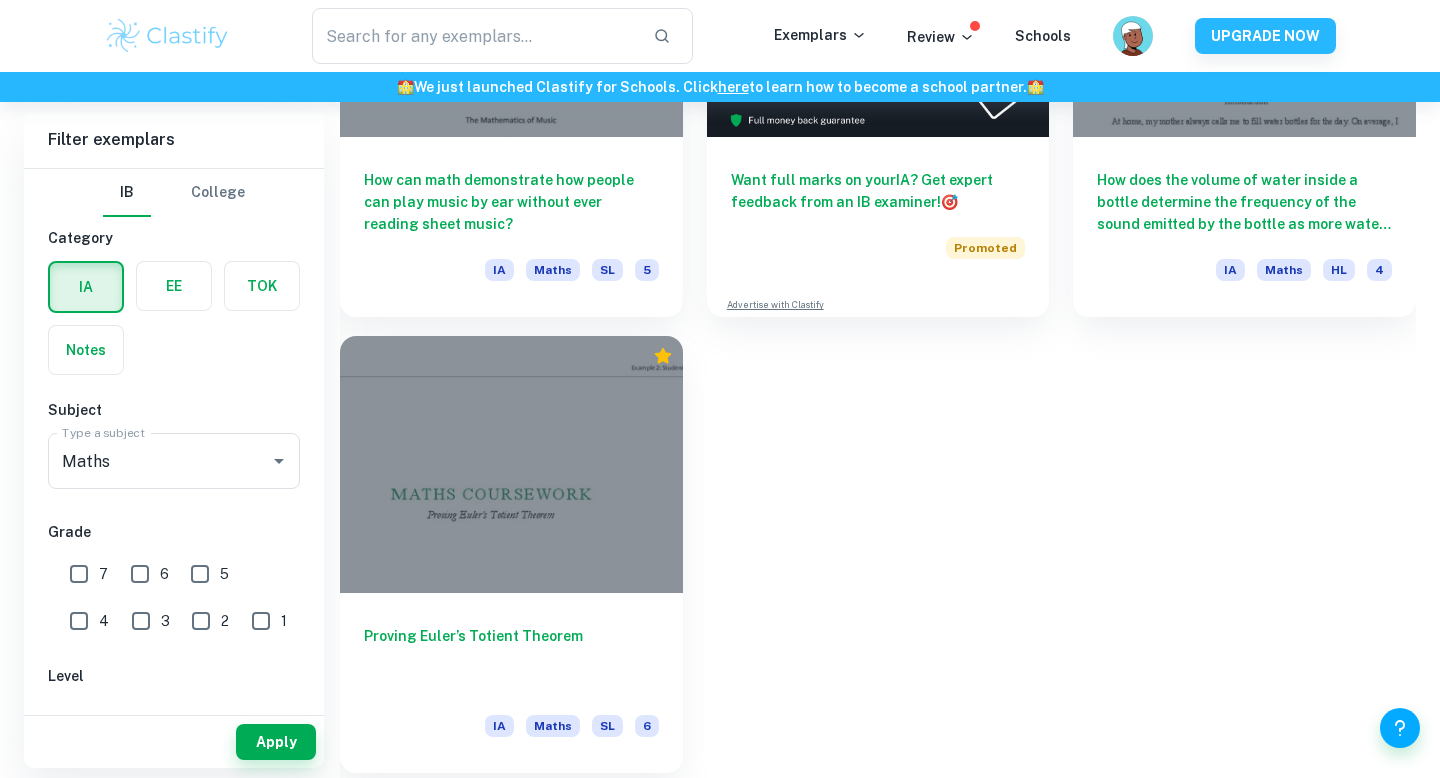 click on "Proving Euler’s Totient Theorem IA Maths SL 6" at bounding box center [511, 683] 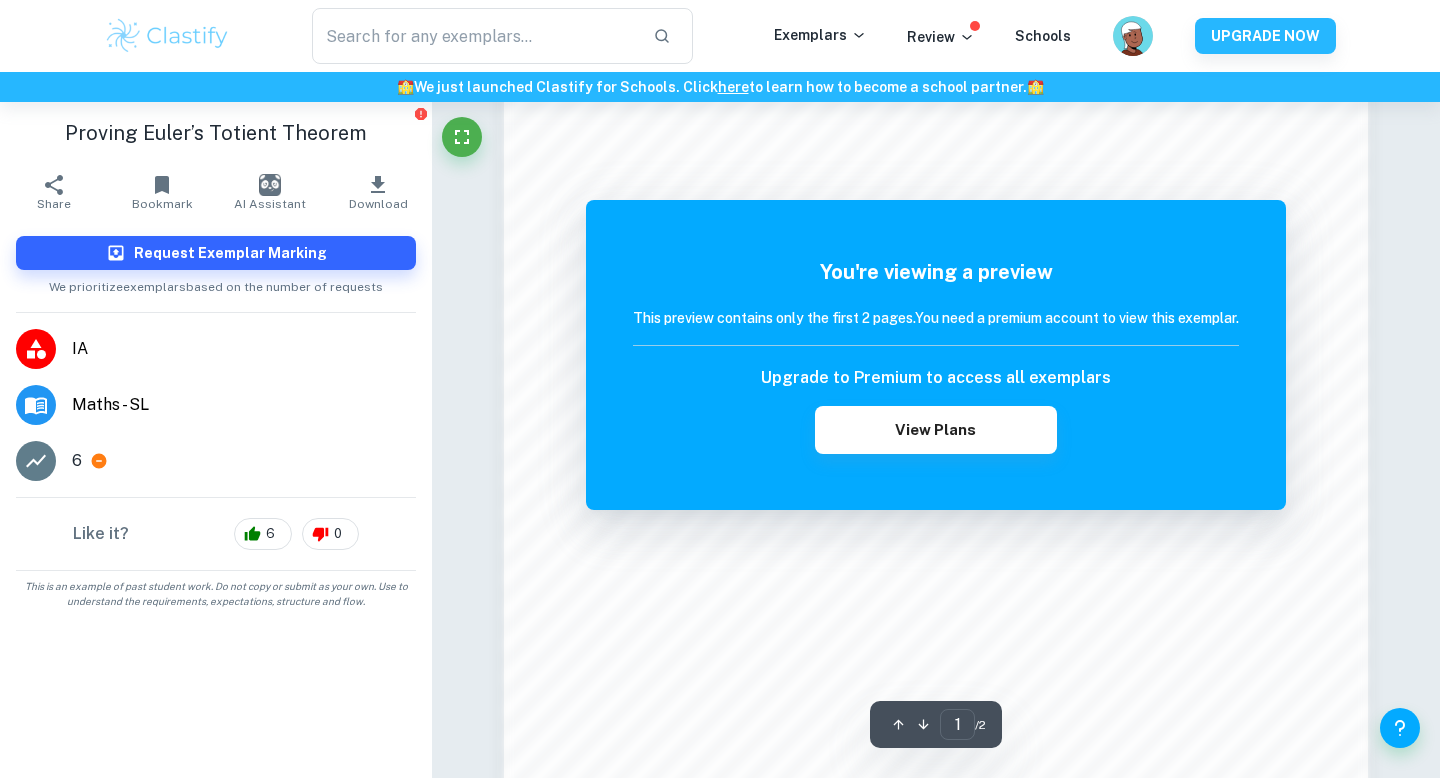 scroll, scrollTop: 1934, scrollLeft: 0, axis: vertical 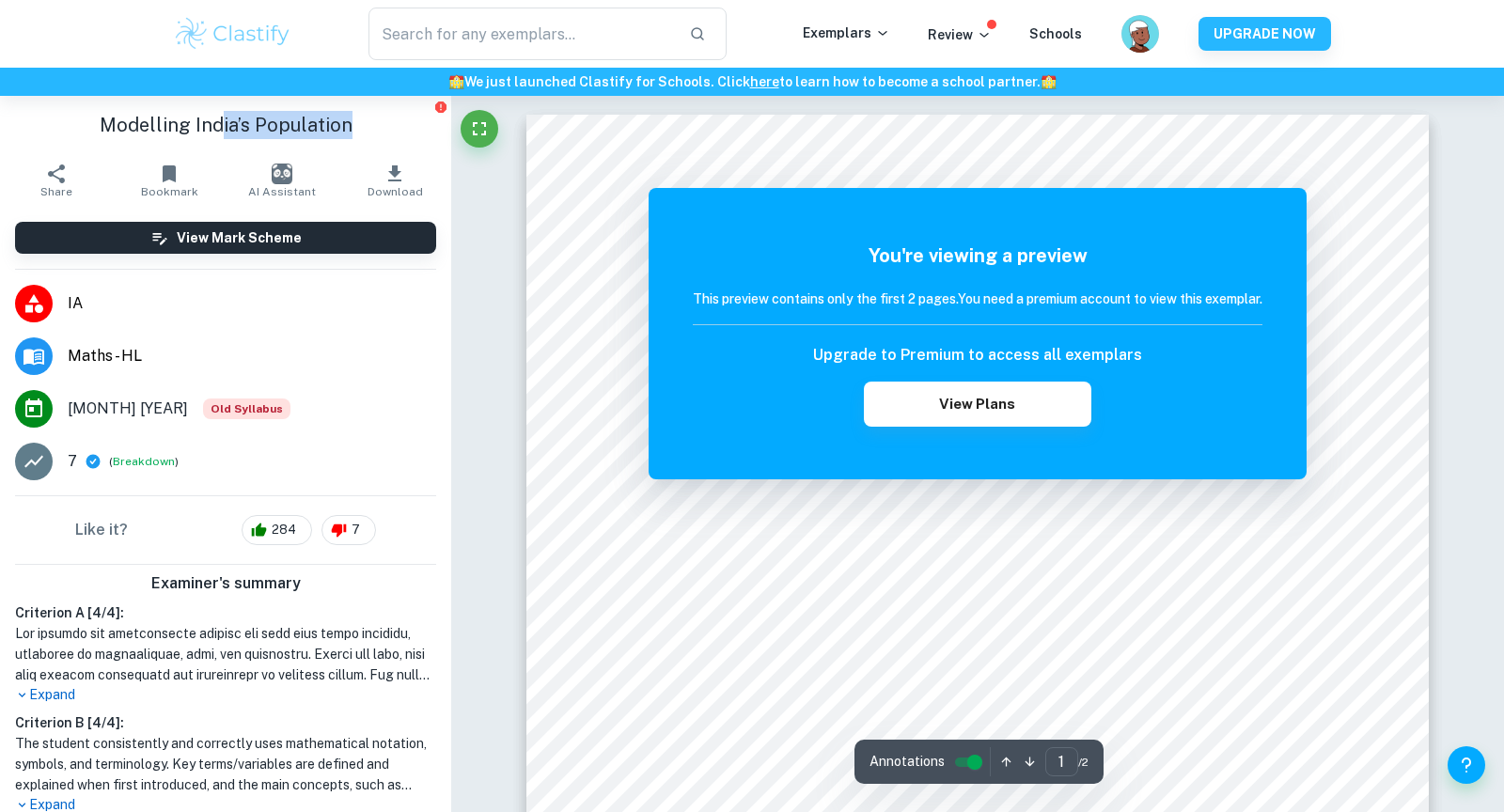 drag, startPoint x: 224, startPoint y: 131, endPoint x: 379, endPoint y: 136, distance: 155.08062 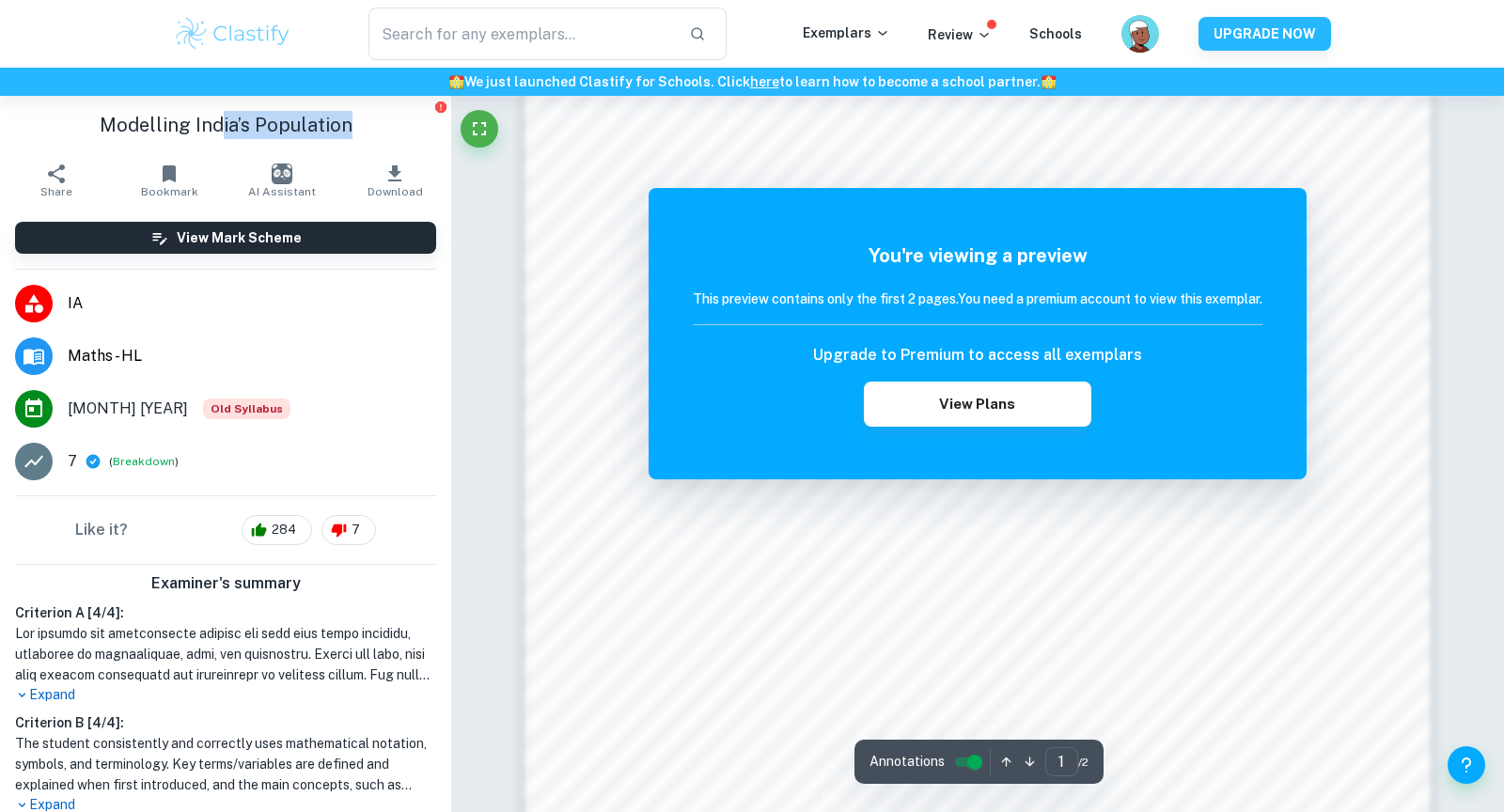 scroll, scrollTop: 1323, scrollLeft: 0, axis: vertical 